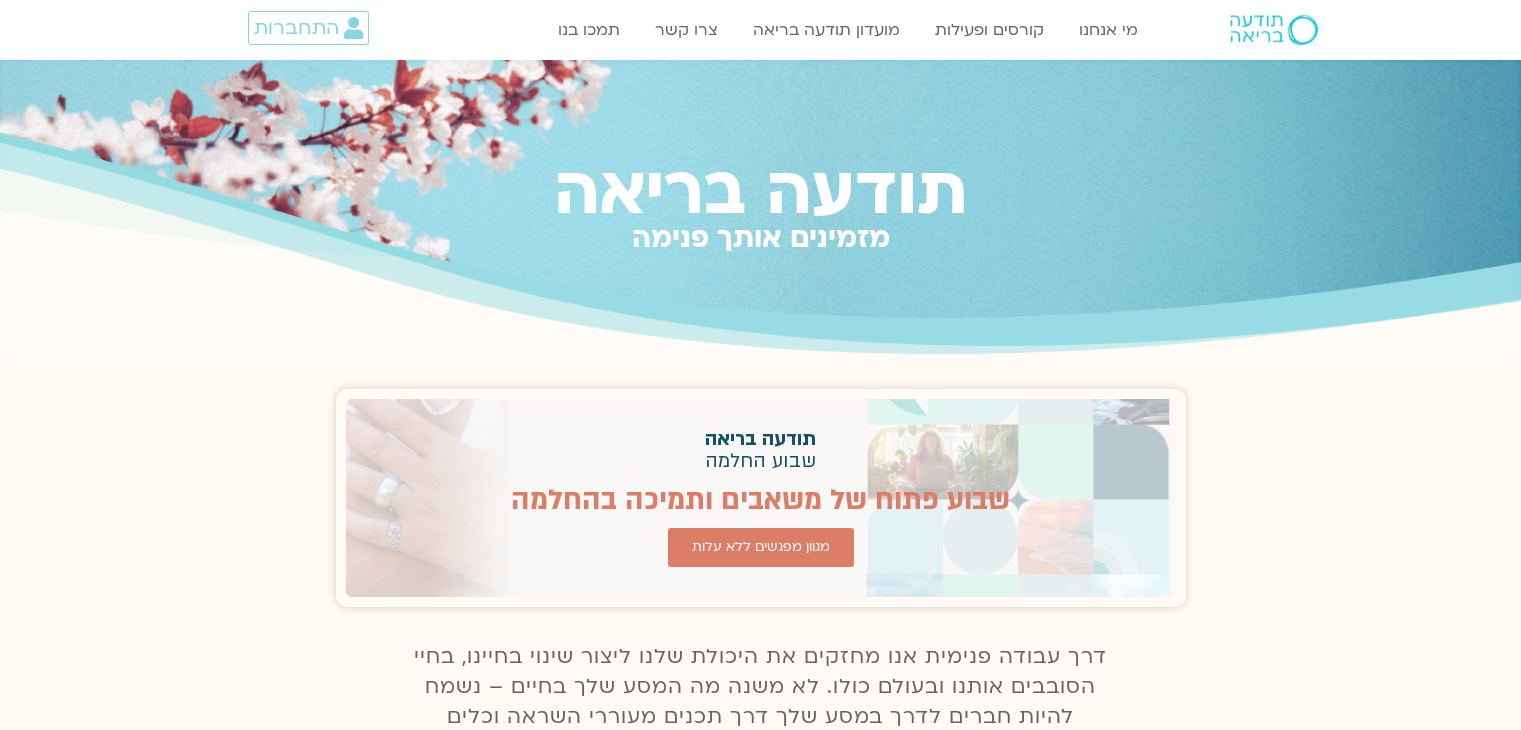 scroll, scrollTop: 0, scrollLeft: 0, axis: both 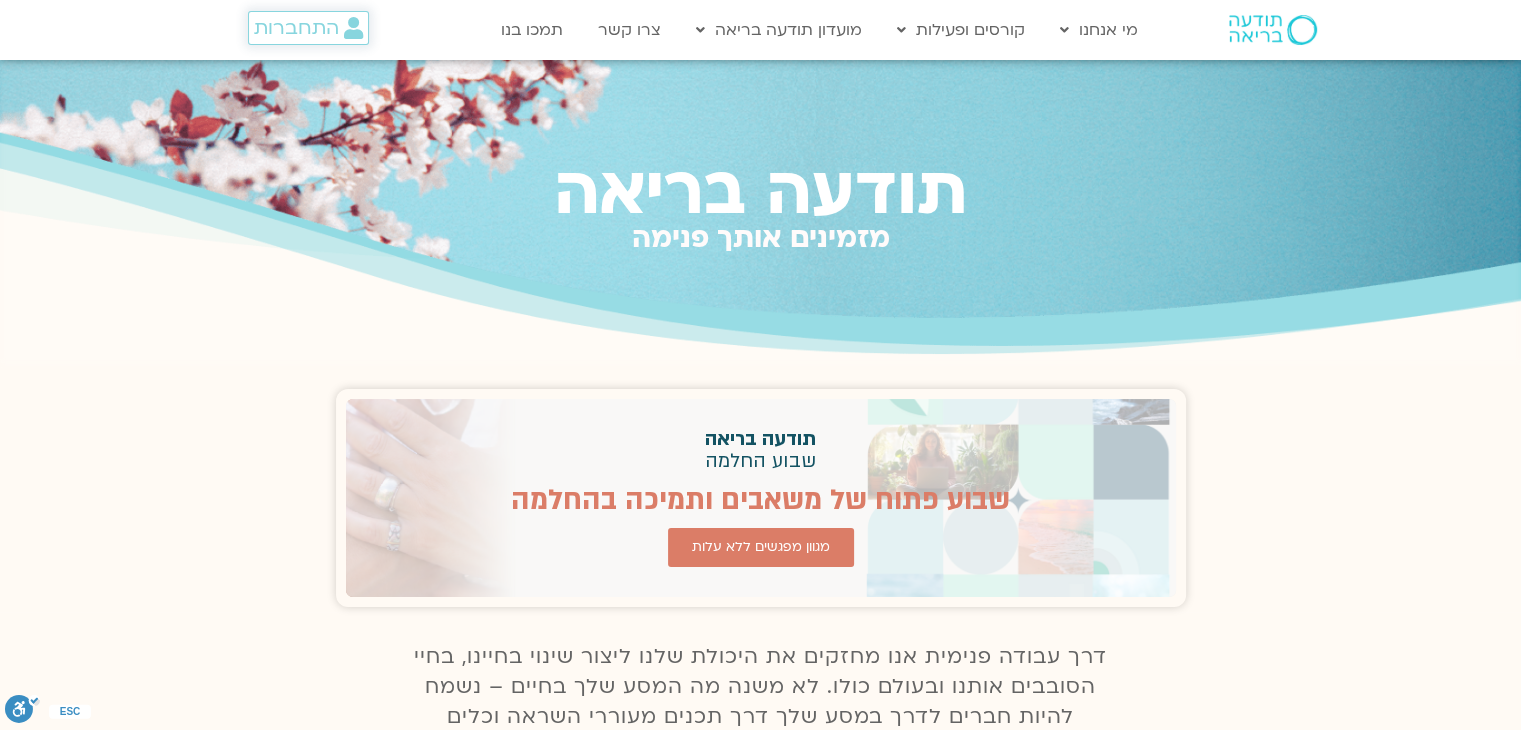 click on "התחברות" at bounding box center (296, 28) 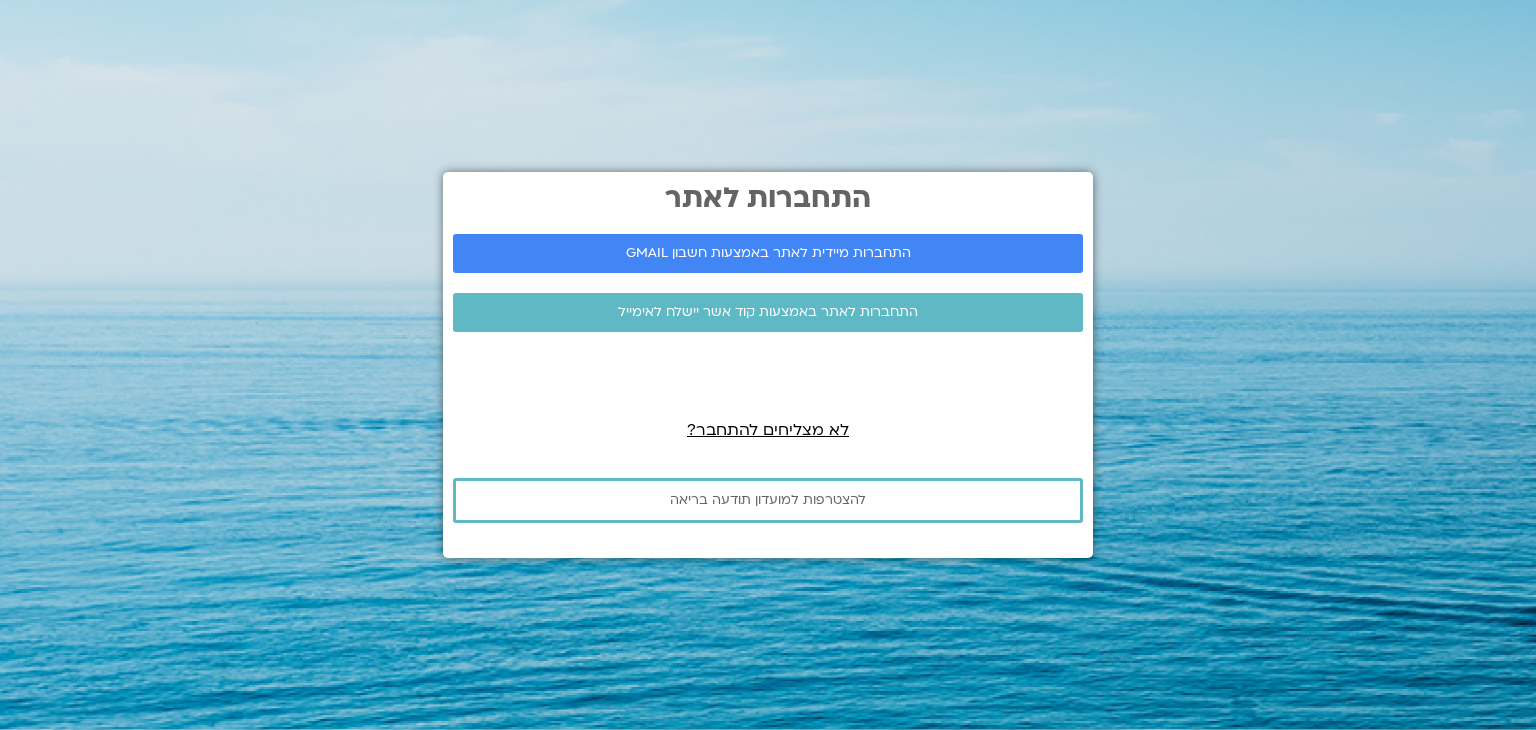 scroll, scrollTop: 0, scrollLeft: 0, axis: both 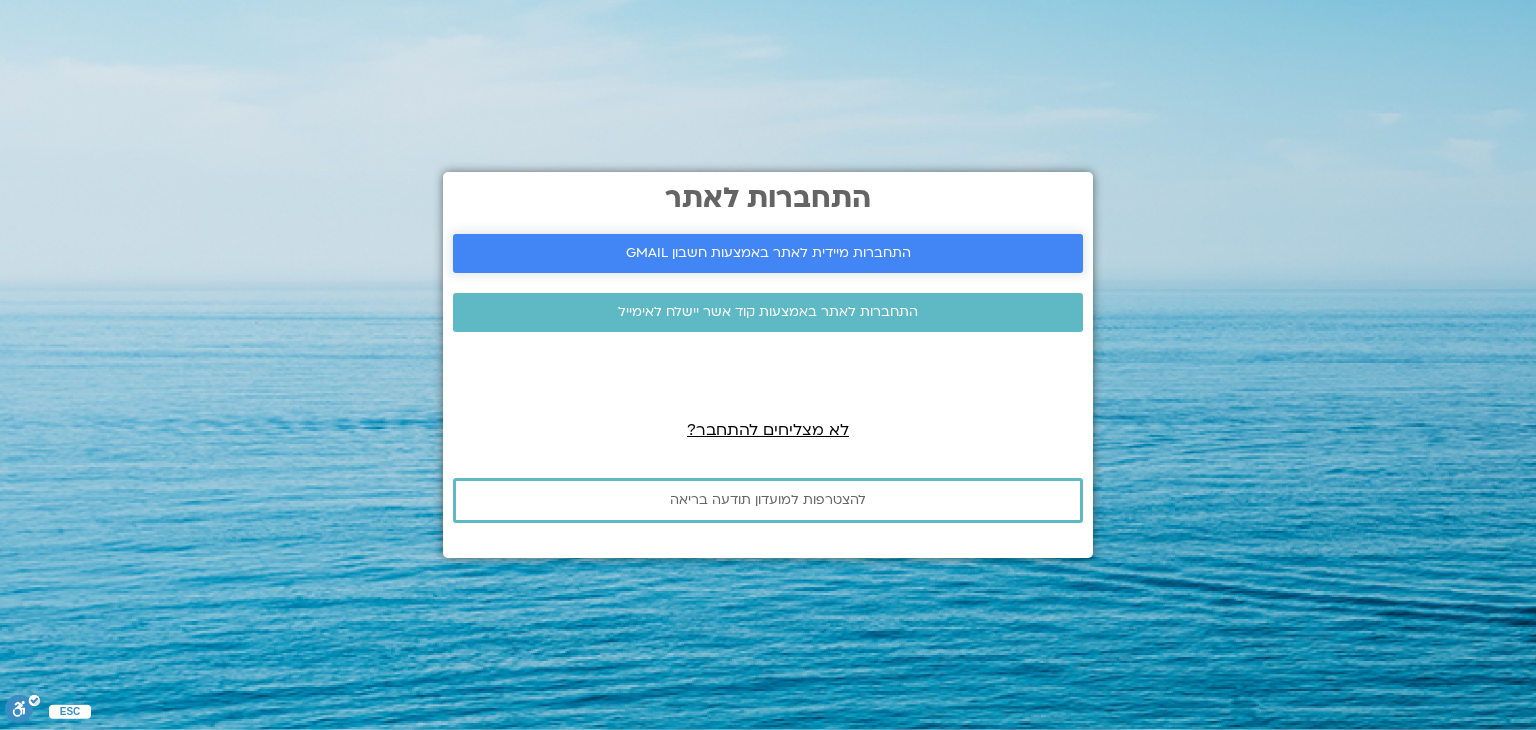 click on "התחברות מיידית לאתר באמצעות חשבון GMAIL" at bounding box center (768, 253) 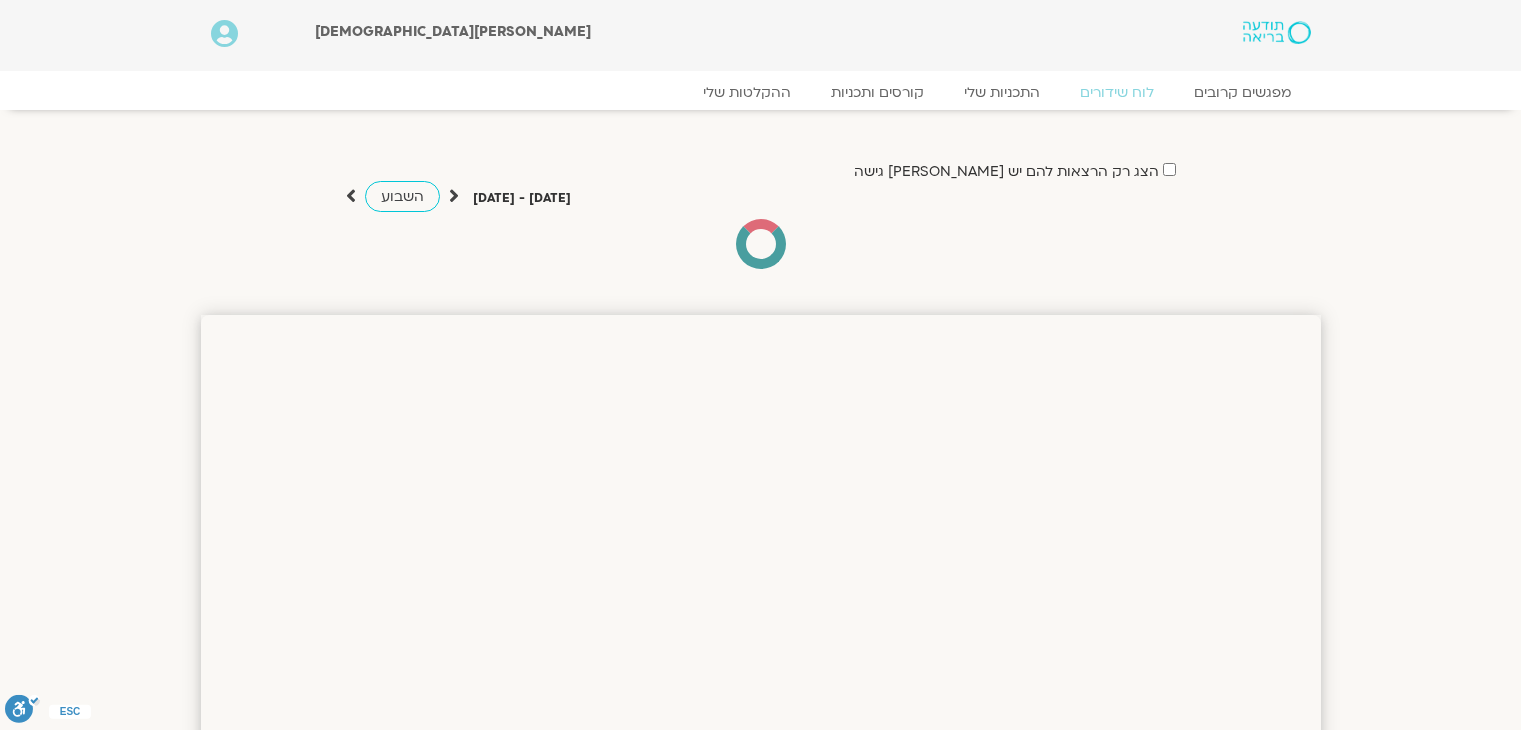 scroll, scrollTop: 0, scrollLeft: 0, axis: both 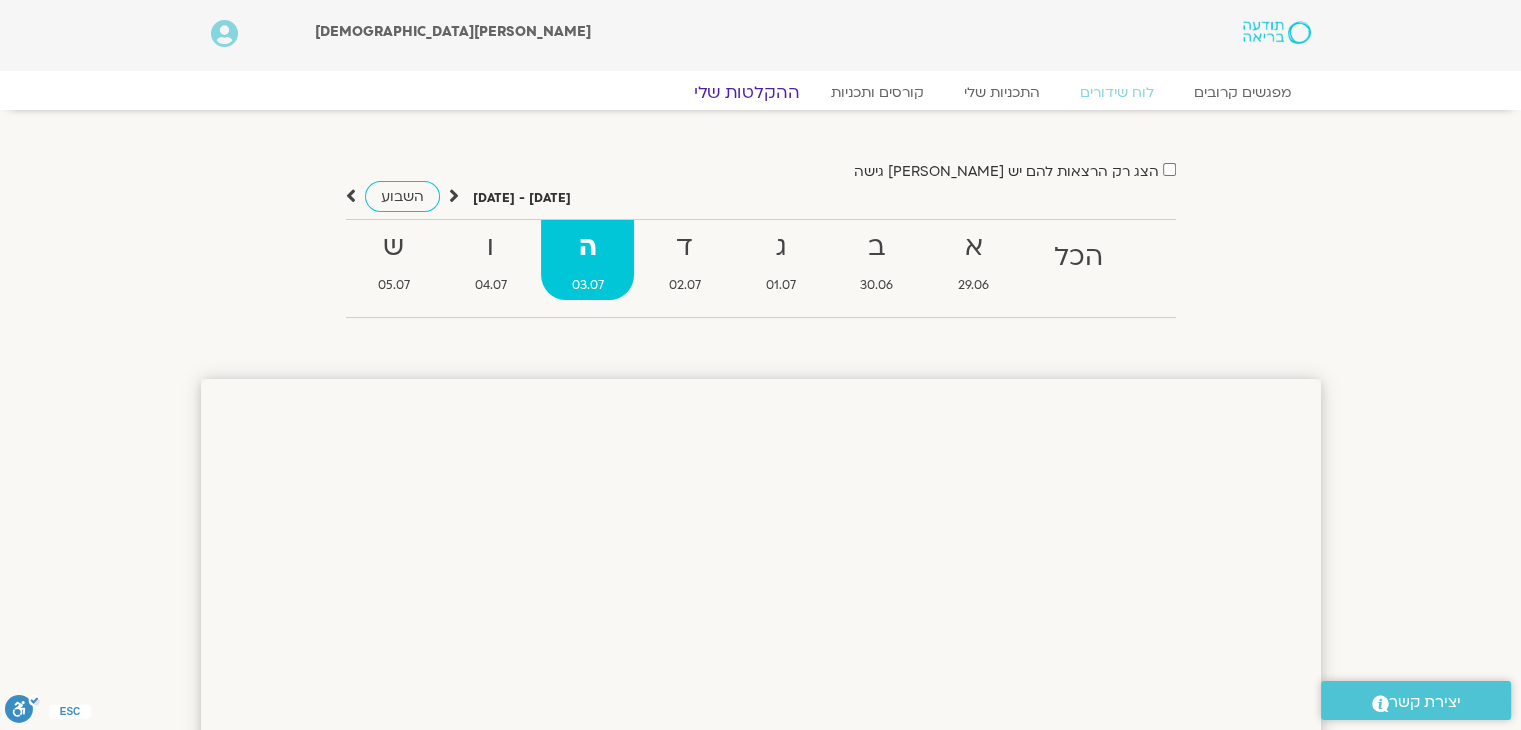click on "ההקלטות שלי" 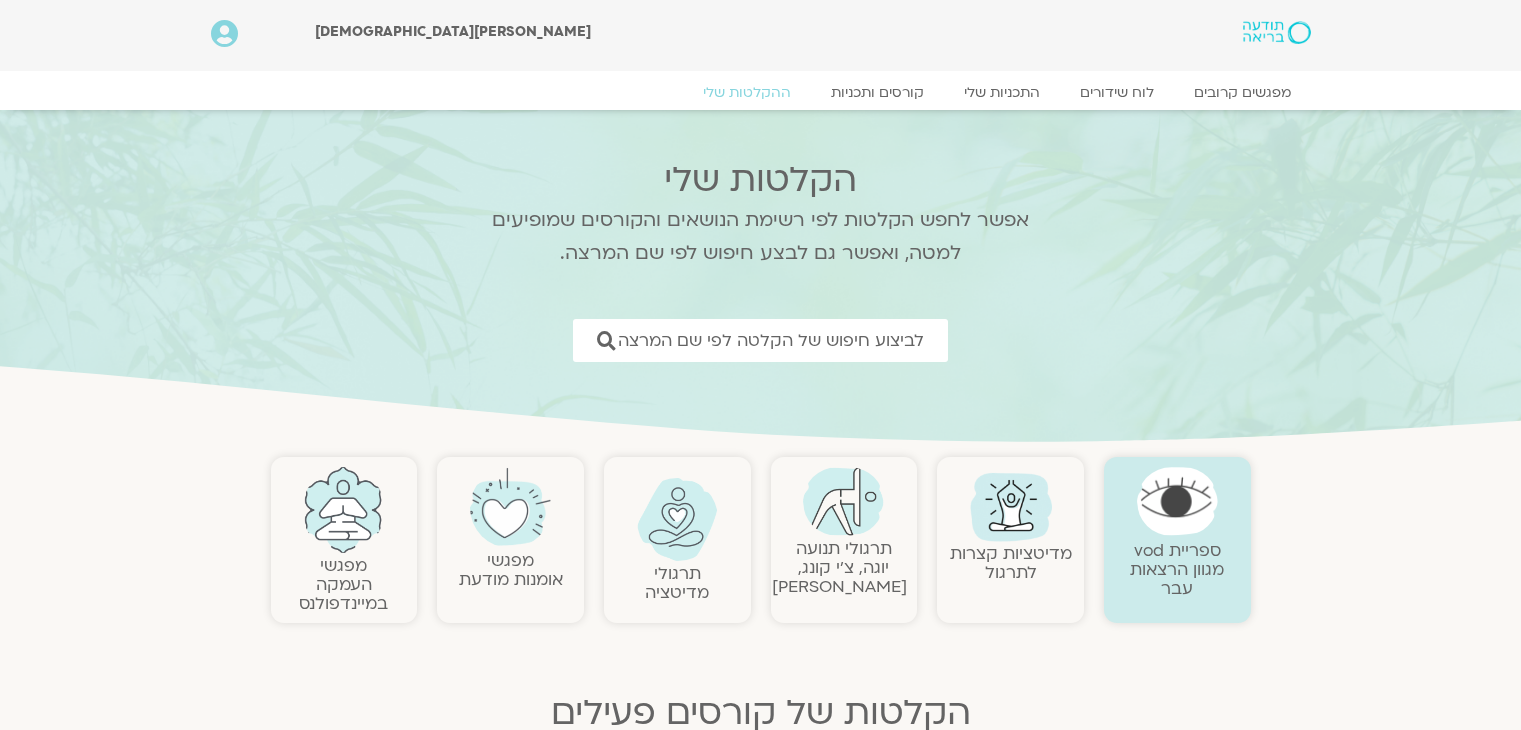 scroll, scrollTop: 0, scrollLeft: 0, axis: both 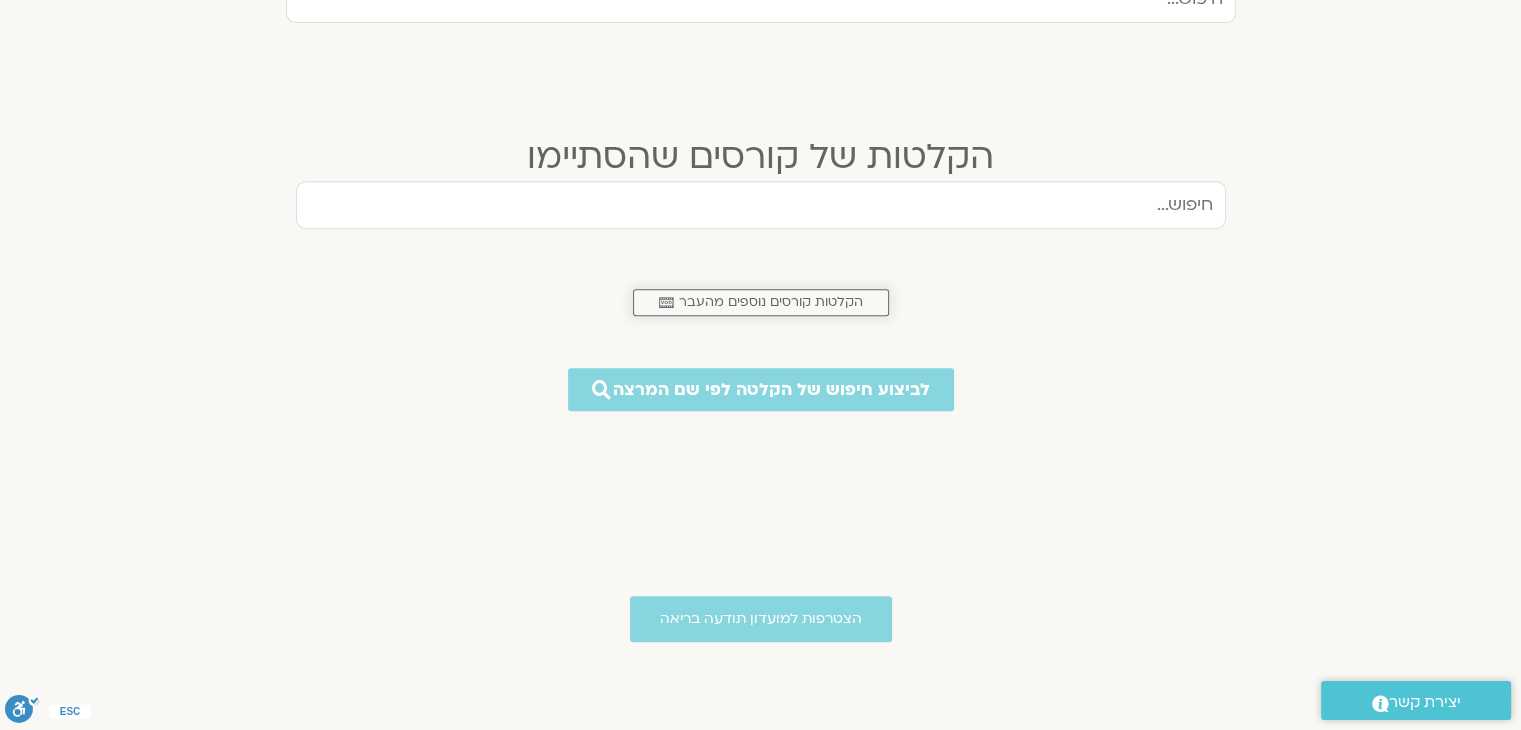 click on "הקלטות קורסים נוספים מהעבר" at bounding box center [771, 302] 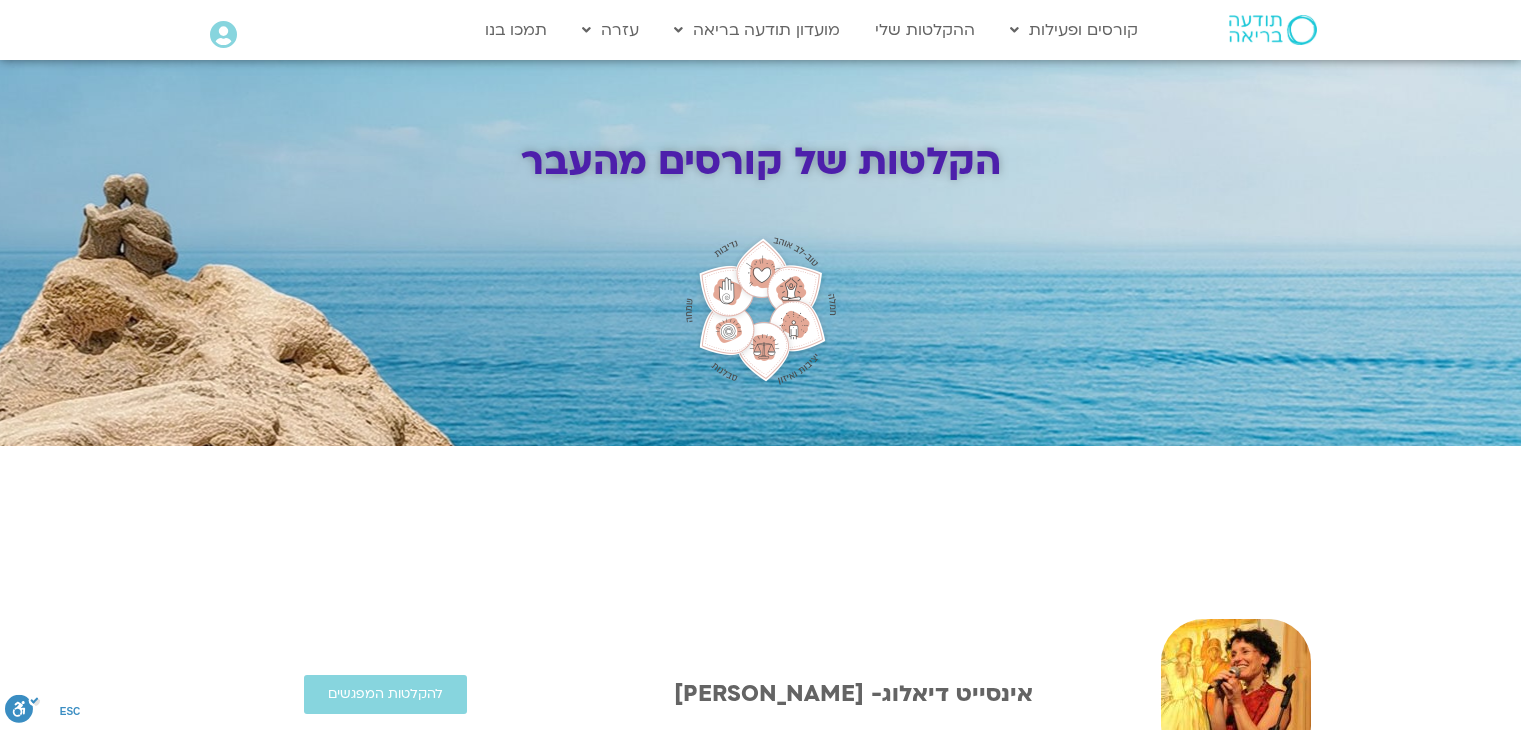 scroll, scrollTop: 0, scrollLeft: 0, axis: both 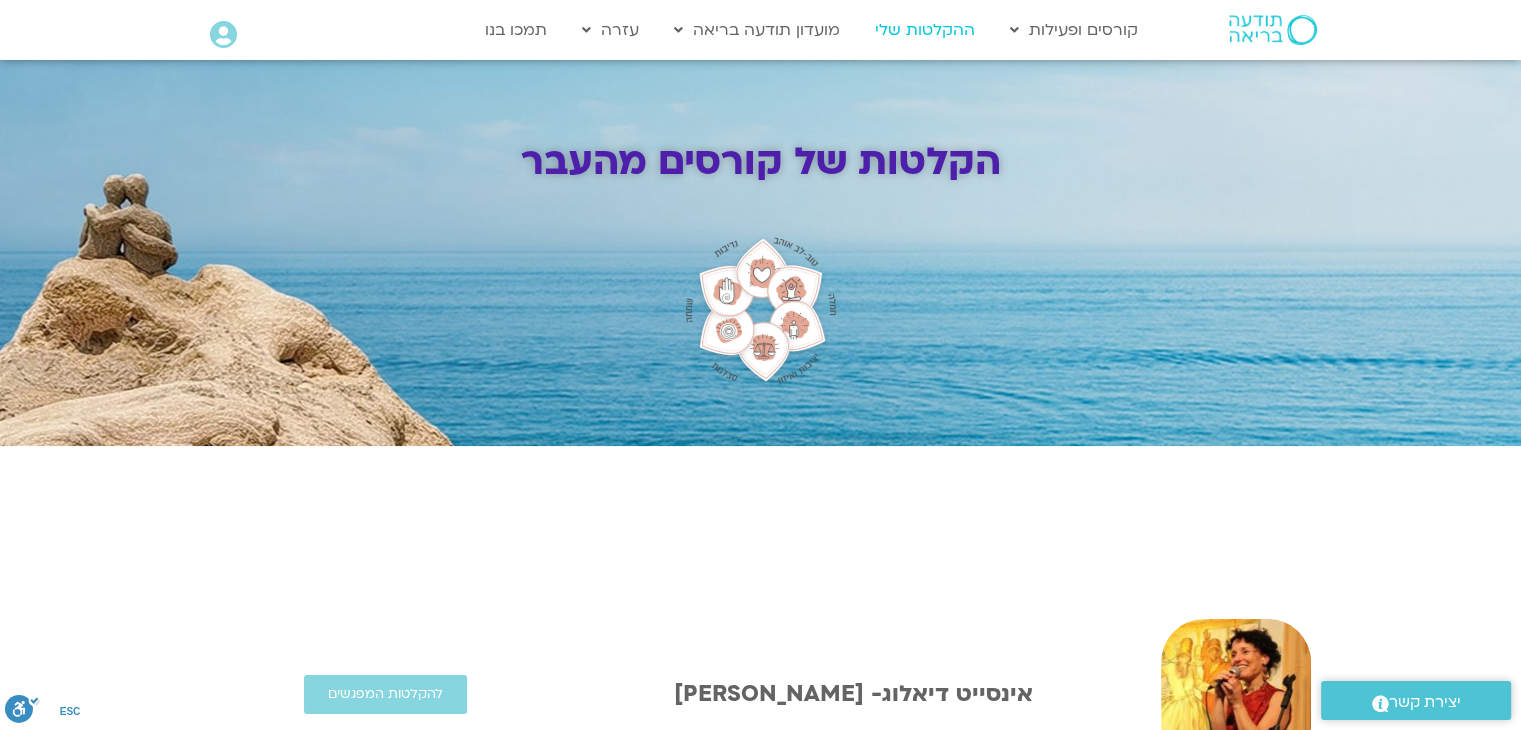 click on "ההקלטות שלי" at bounding box center (925, 30) 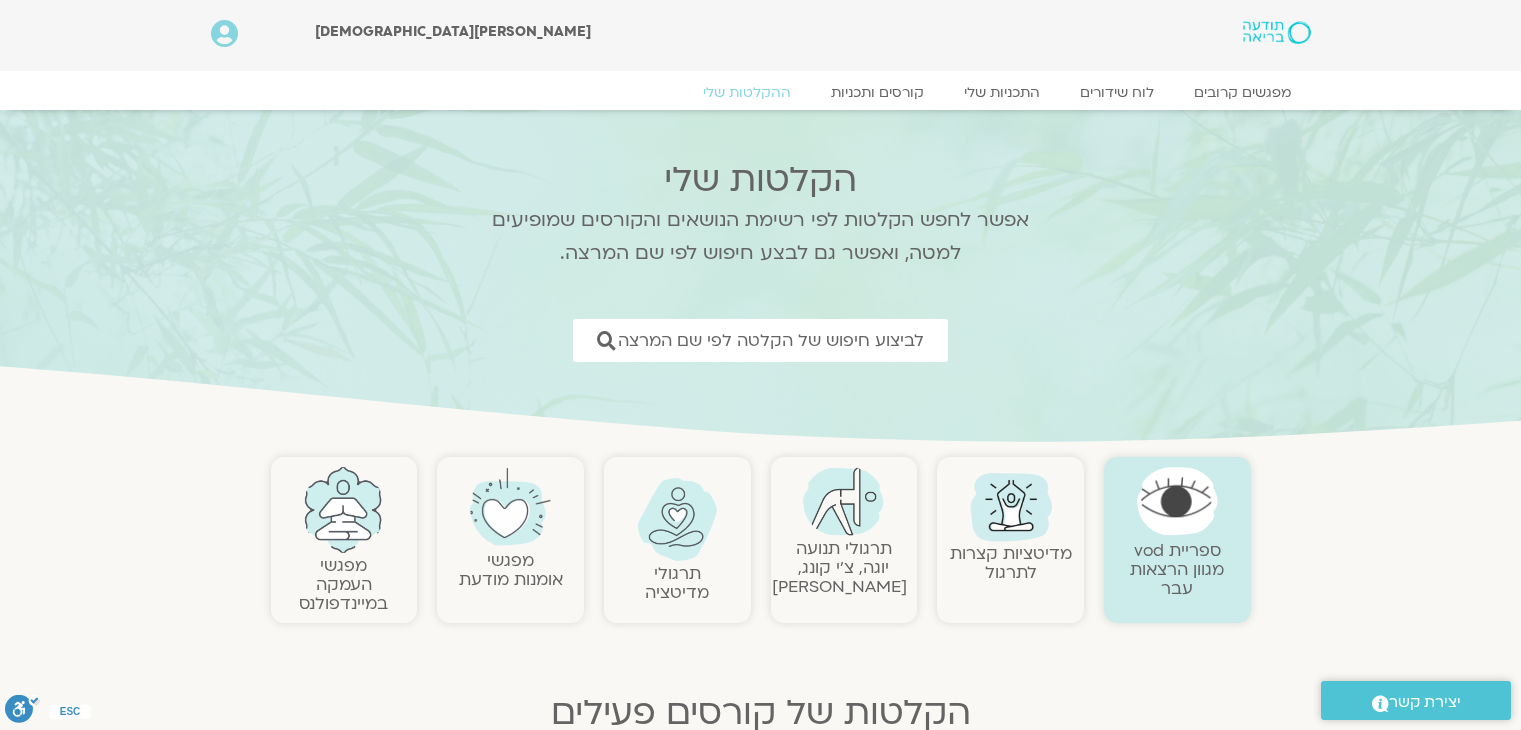 scroll, scrollTop: 0, scrollLeft: 0, axis: both 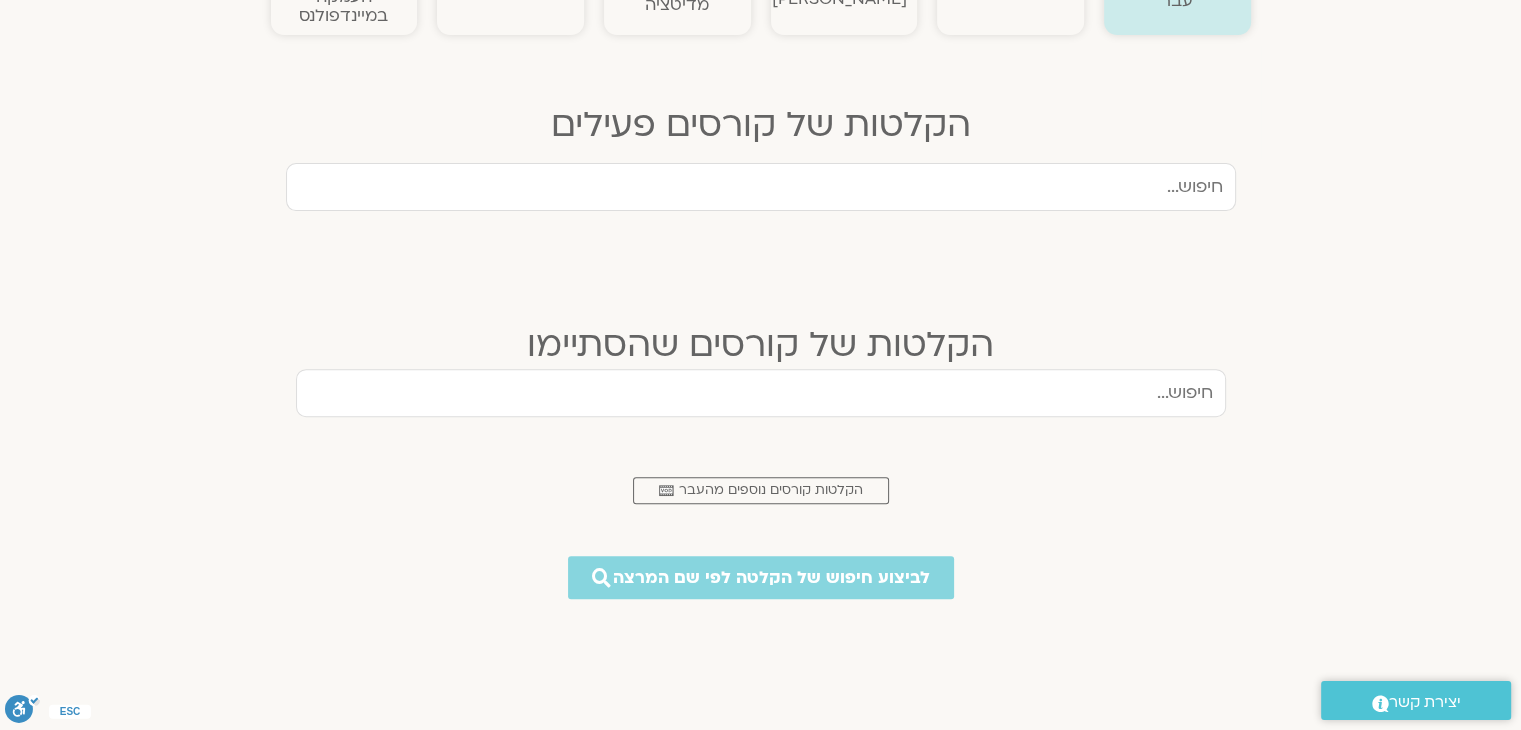 click at bounding box center (761, 393) 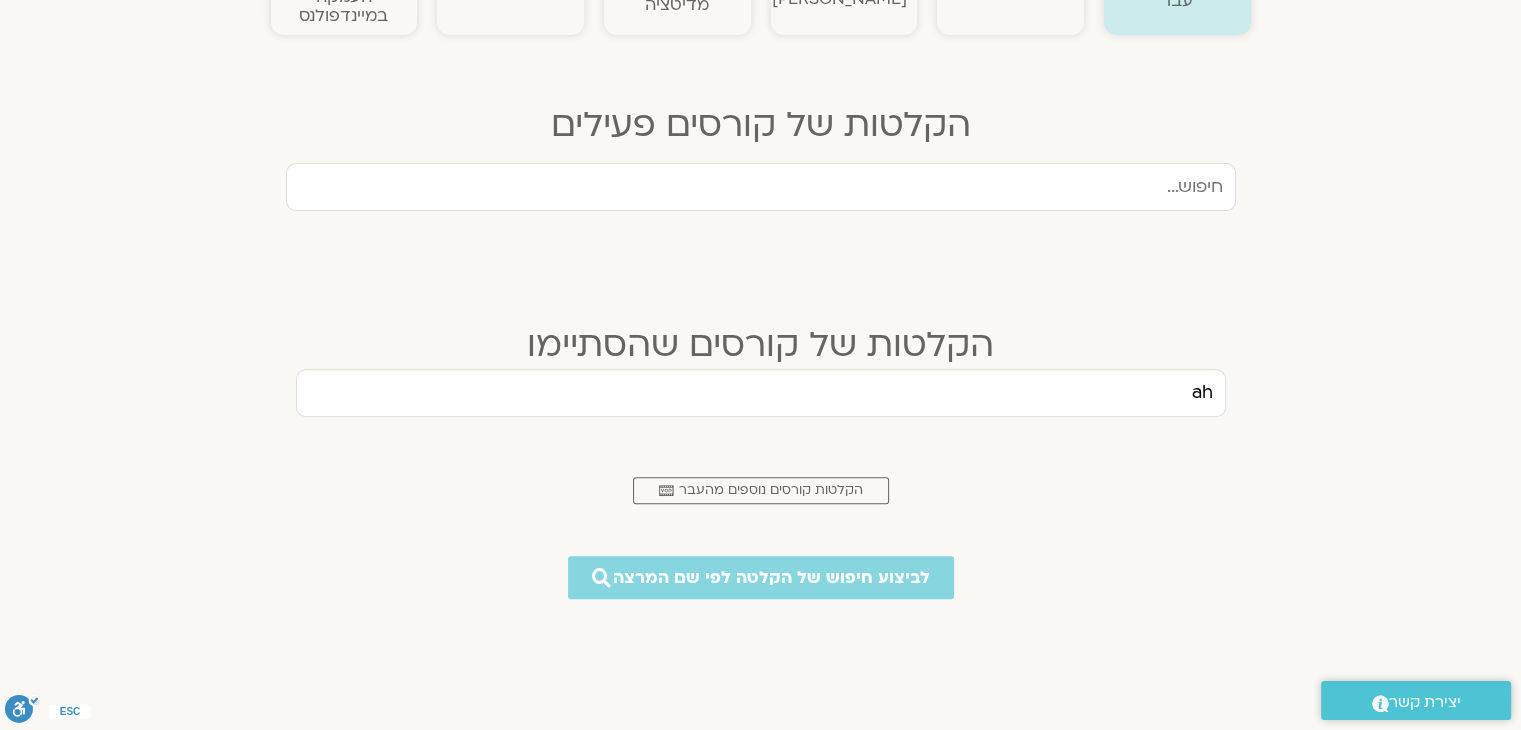 type on "a" 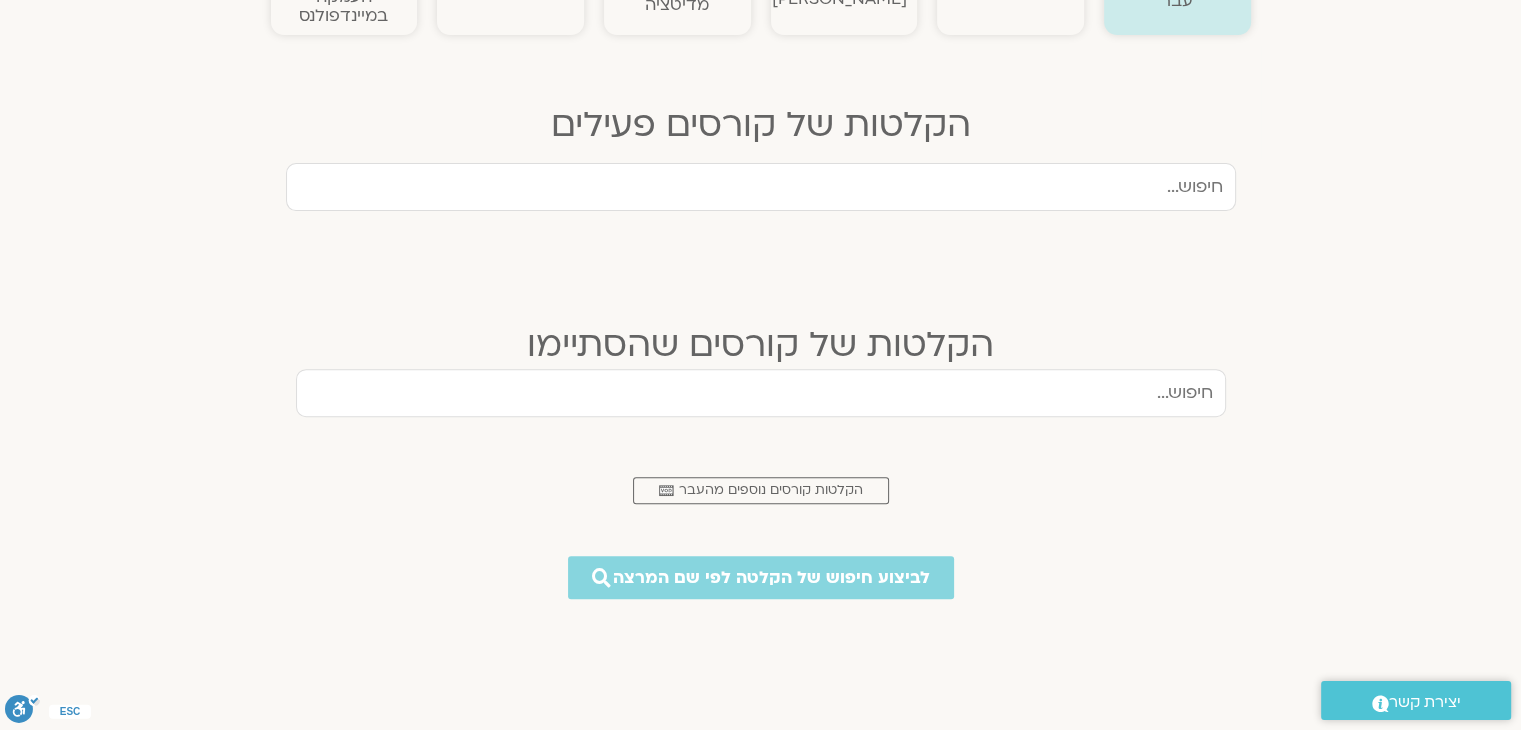 click at bounding box center [761, 393] 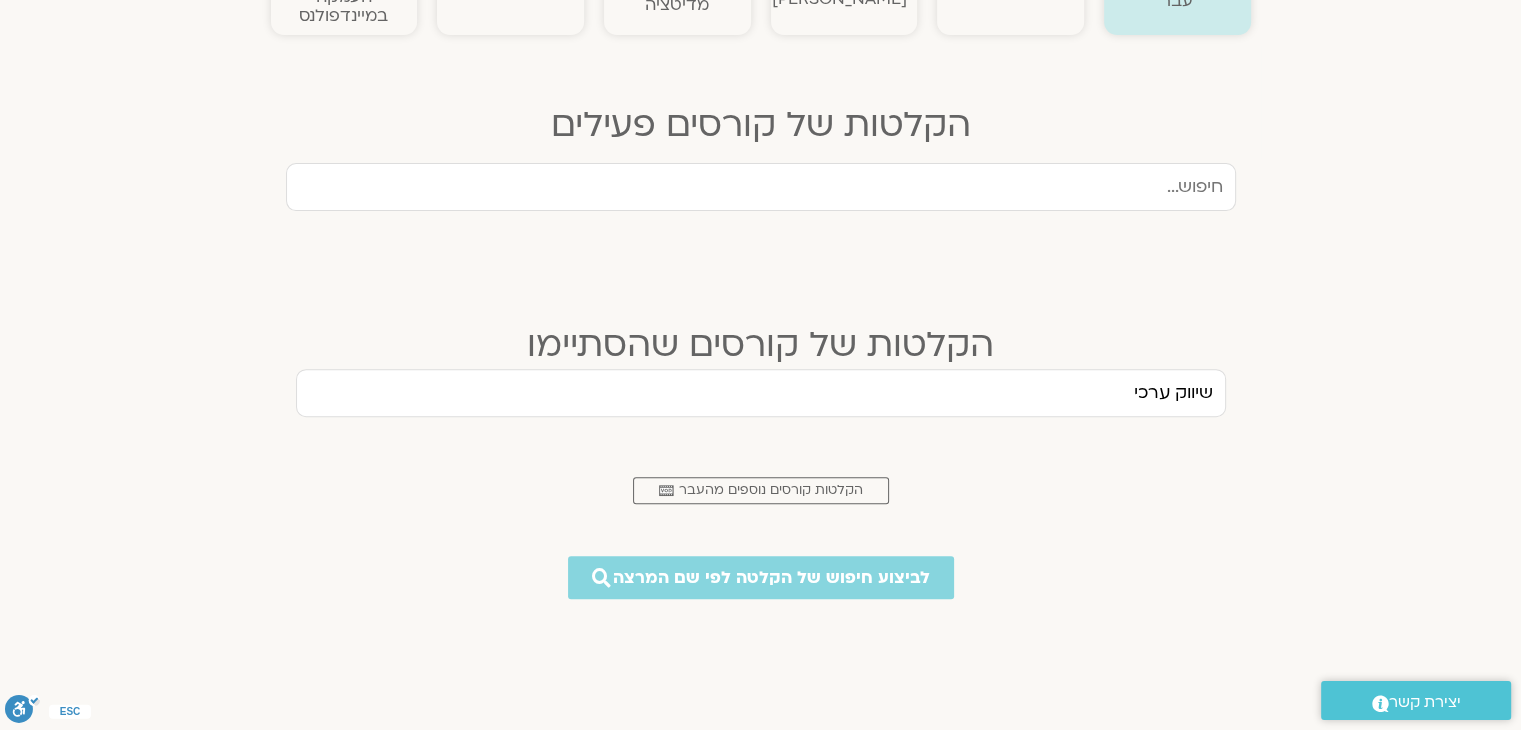 type on "שיווק ערכי" 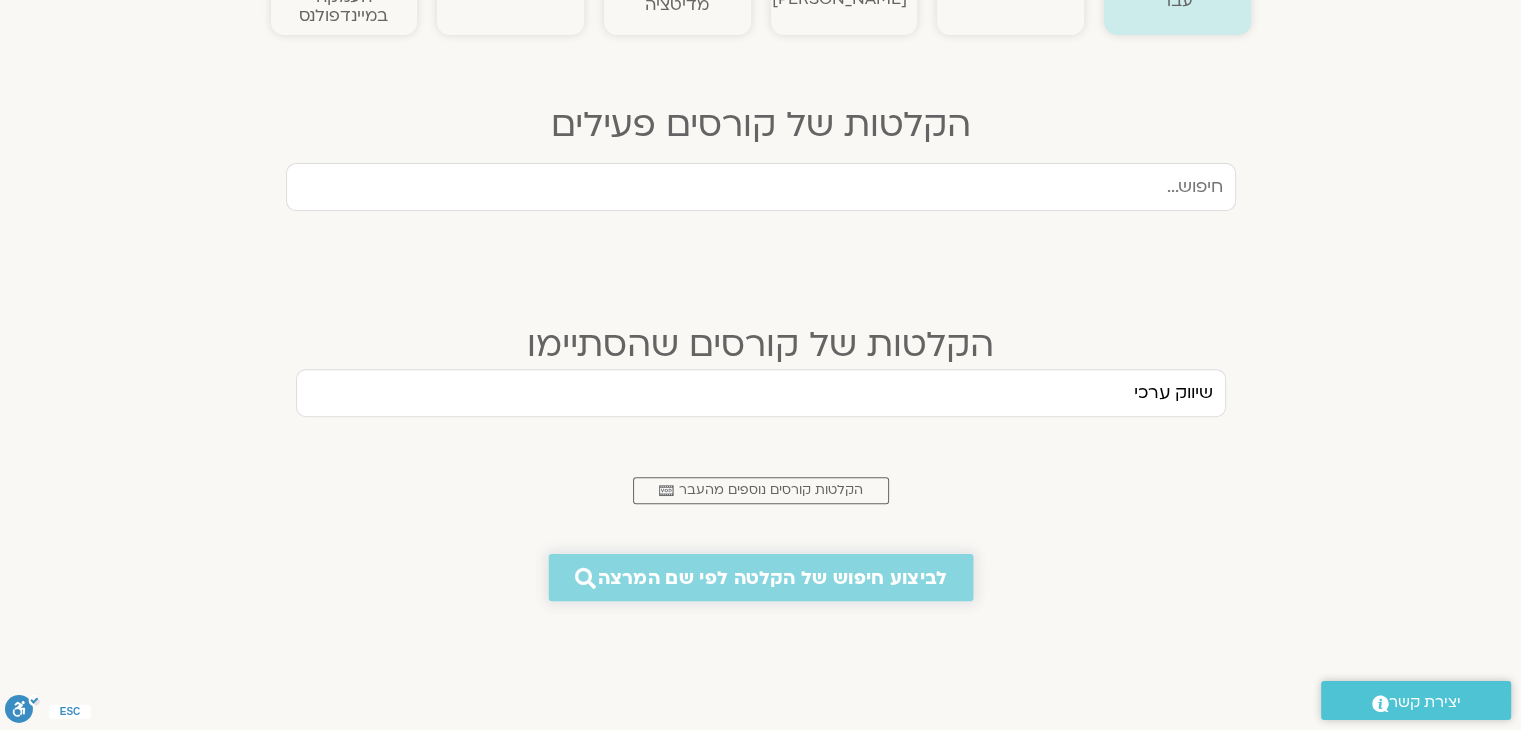 click on "לביצוע חיפוש של הקלטה לפי שם המרצה" at bounding box center [772, 577] 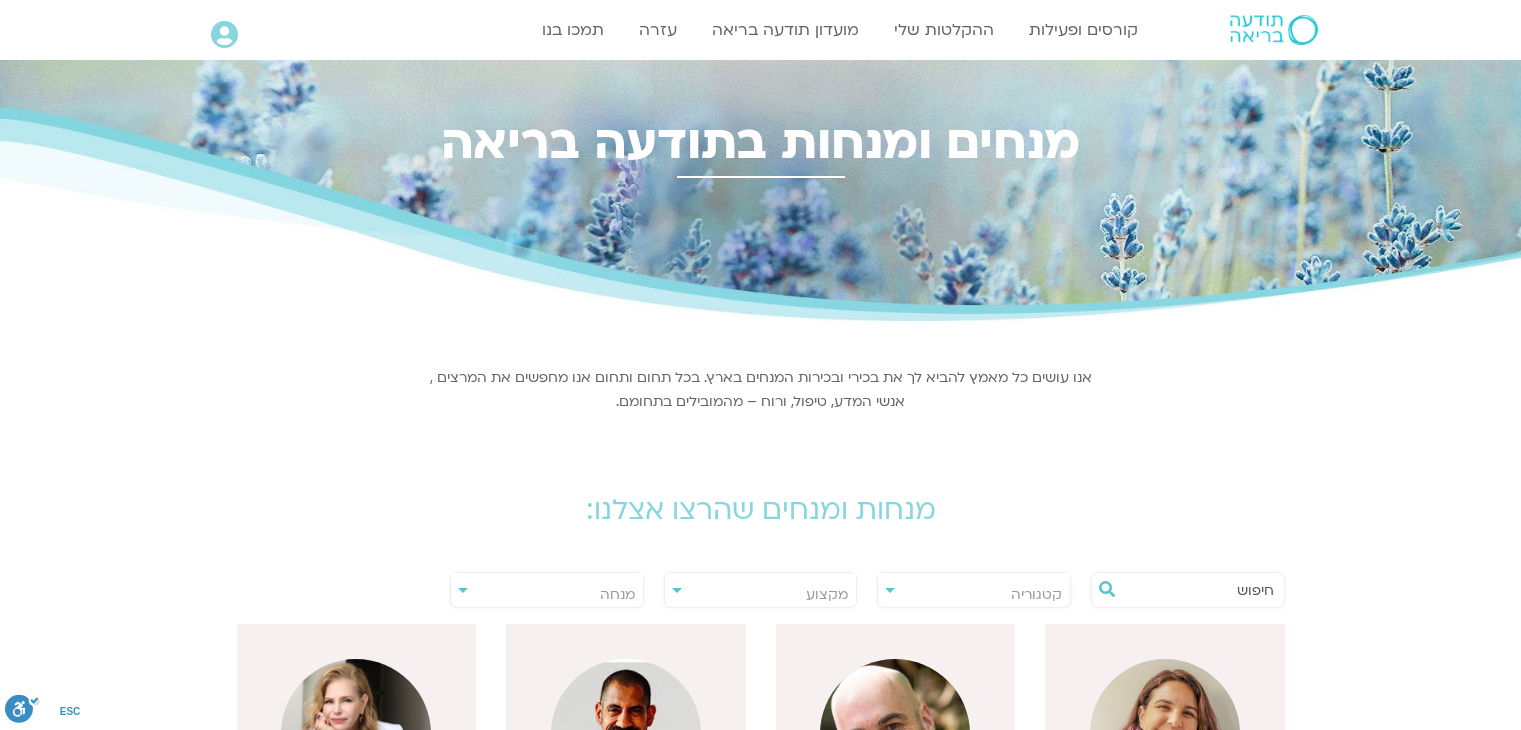 scroll, scrollTop: 0, scrollLeft: 0, axis: both 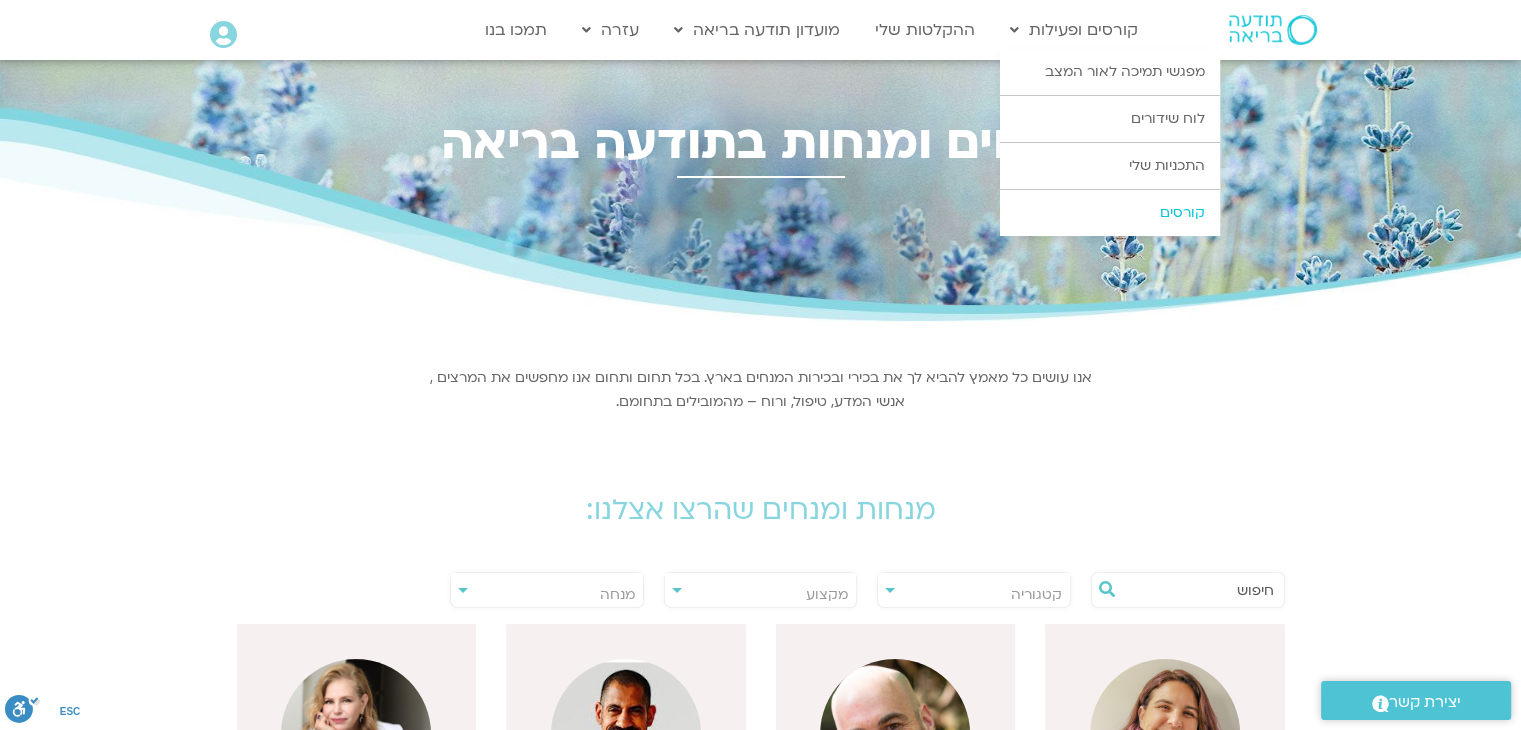 click on "קורסים" at bounding box center [1110, 213] 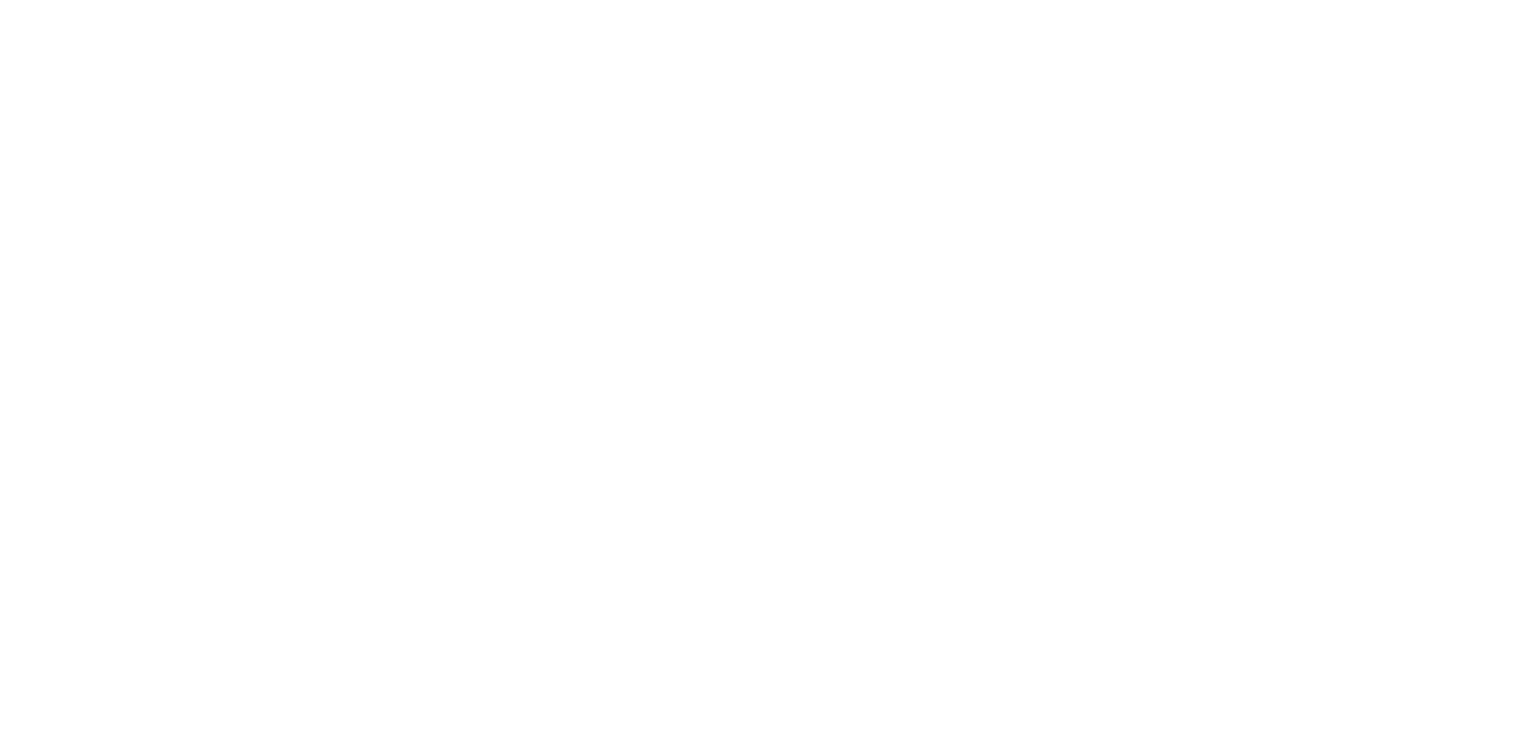 scroll, scrollTop: 0, scrollLeft: 0, axis: both 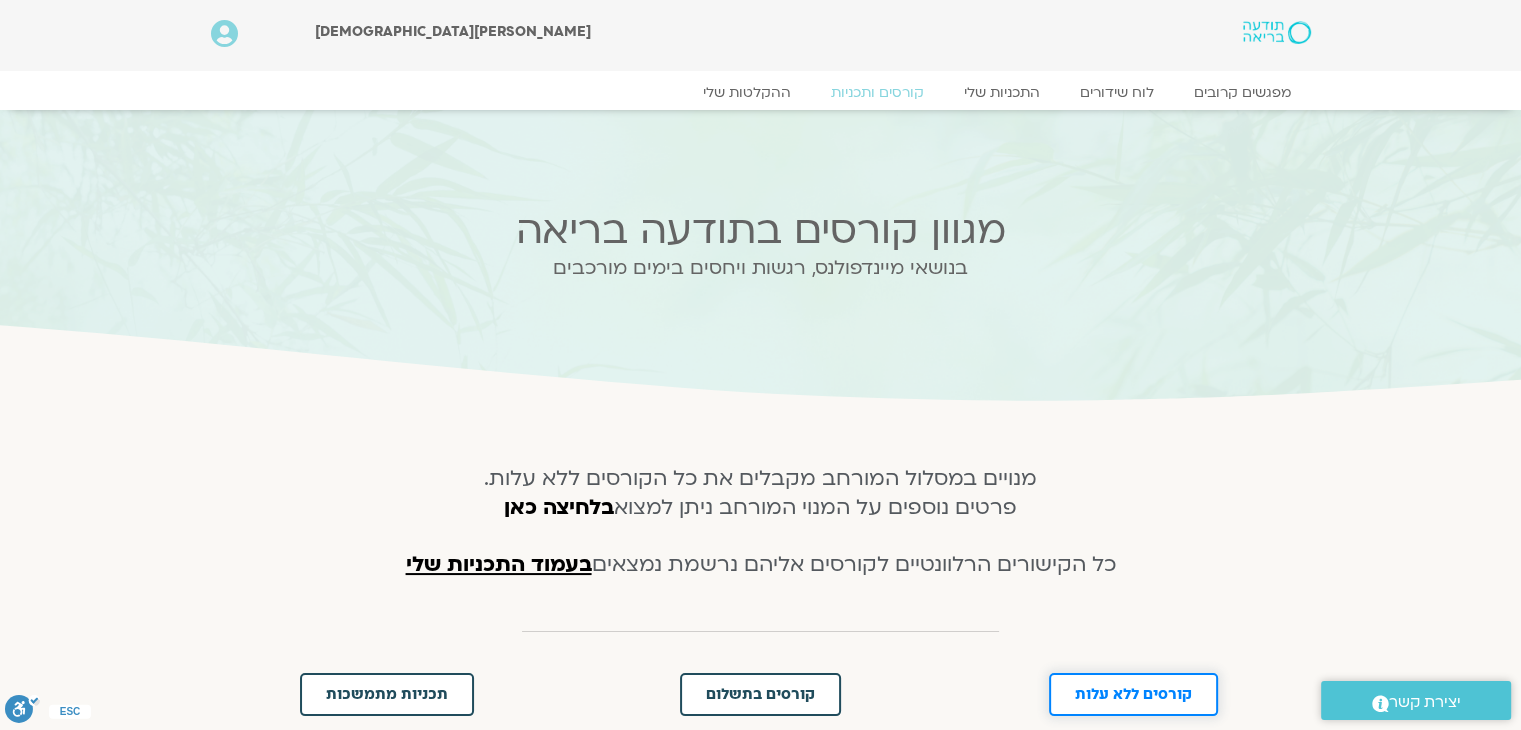 click on "קורסים ללא עלות" at bounding box center [1133, 694] 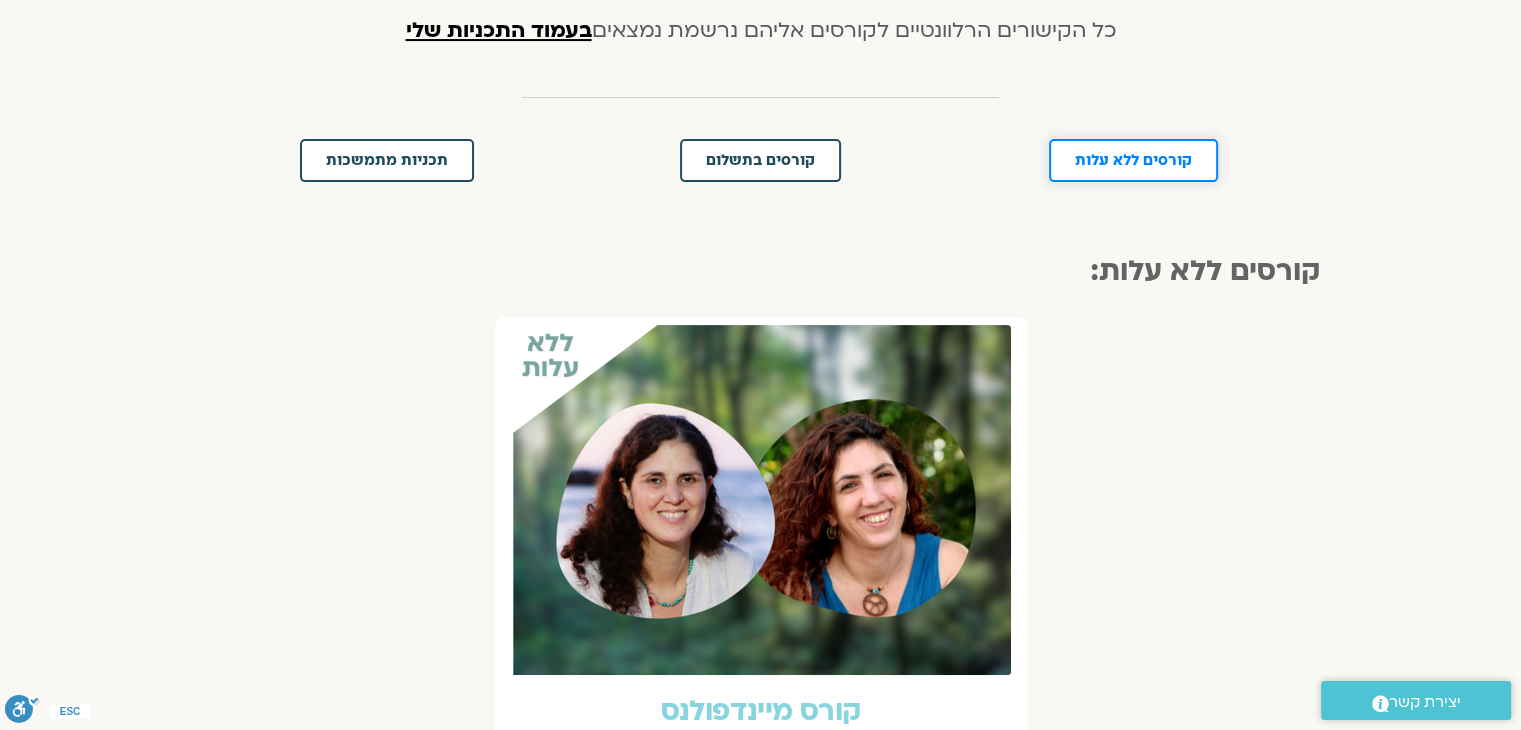 scroll, scrollTop: 788, scrollLeft: 0, axis: vertical 